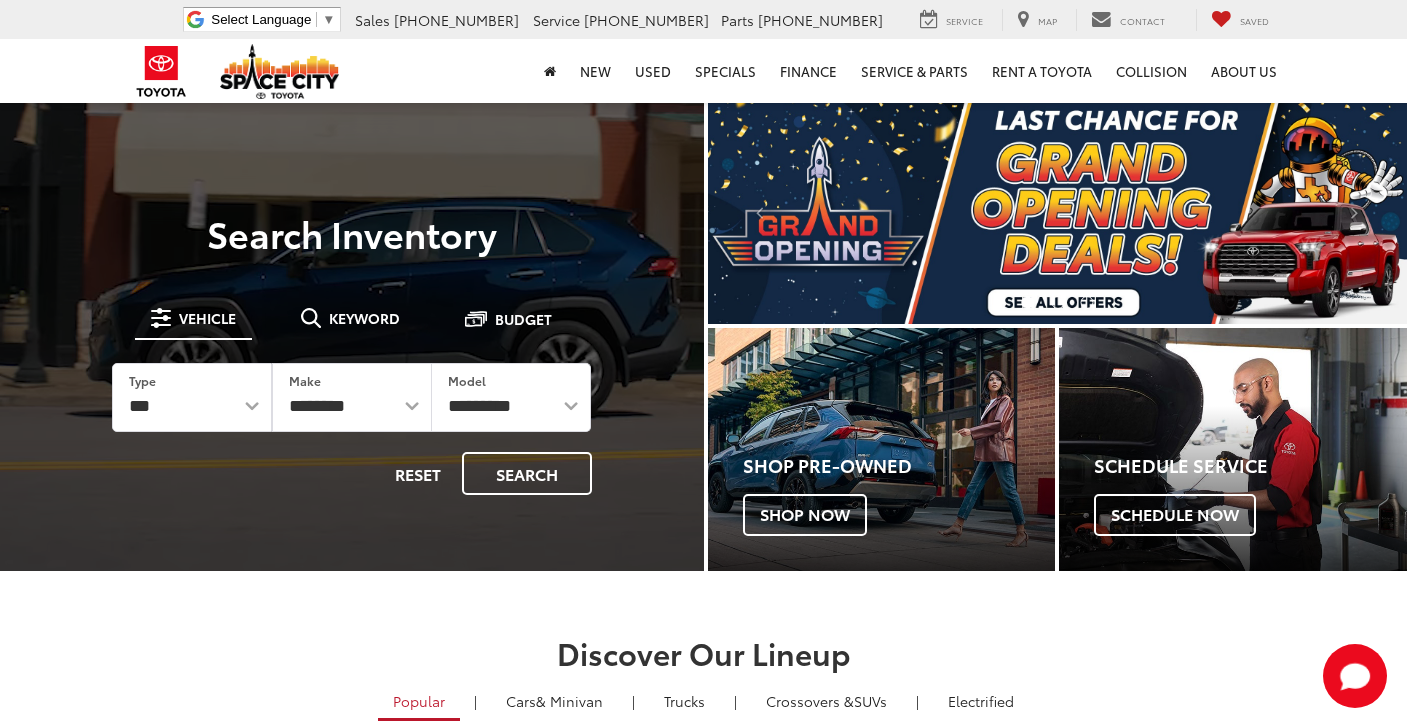 scroll, scrollTop: 0, scrollLeft: 0, axis: both 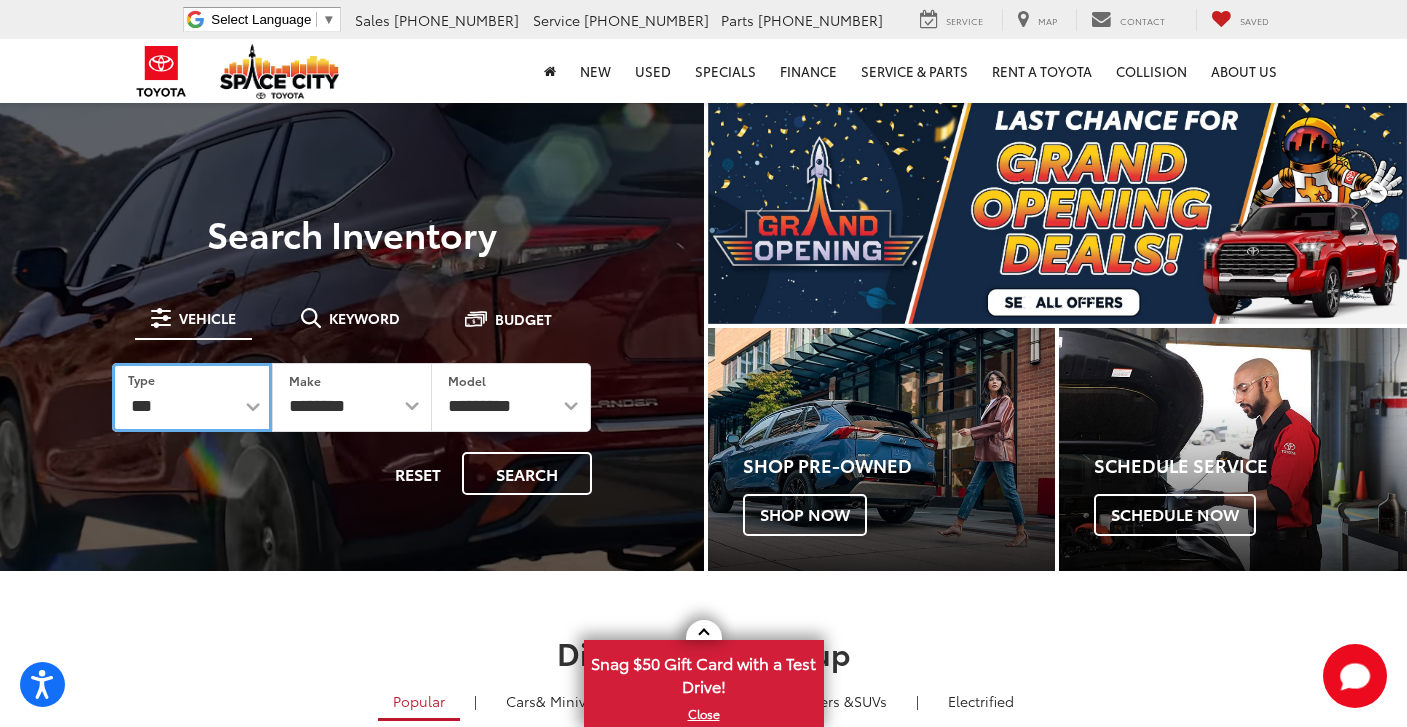 select on "******" 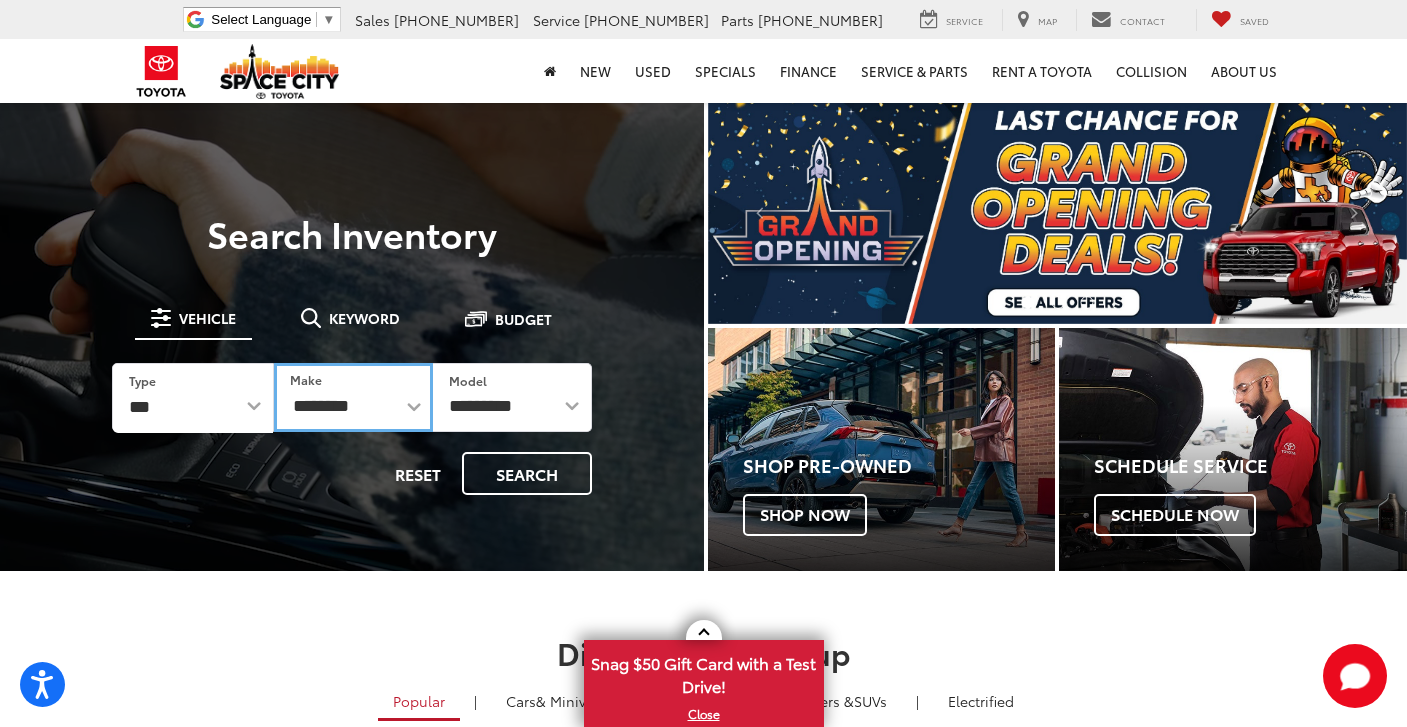 select on "******" 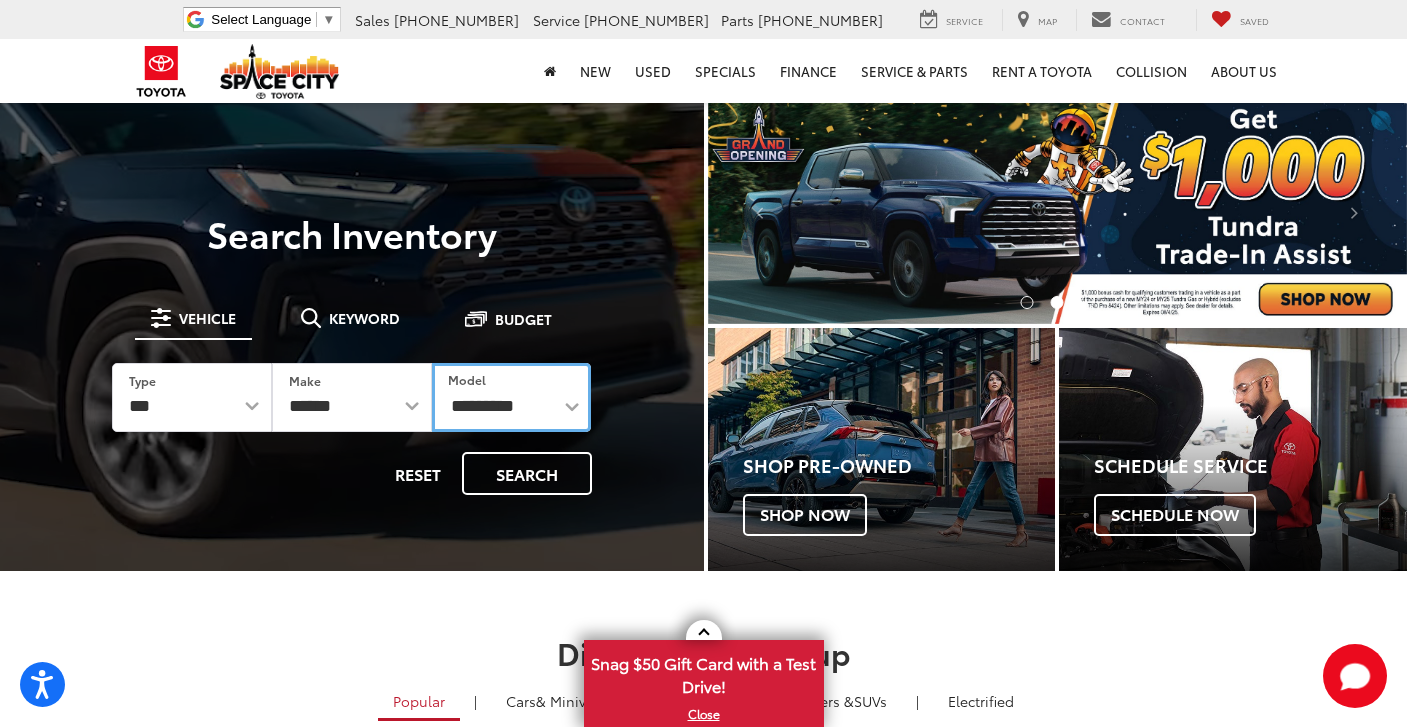 select on "*******" 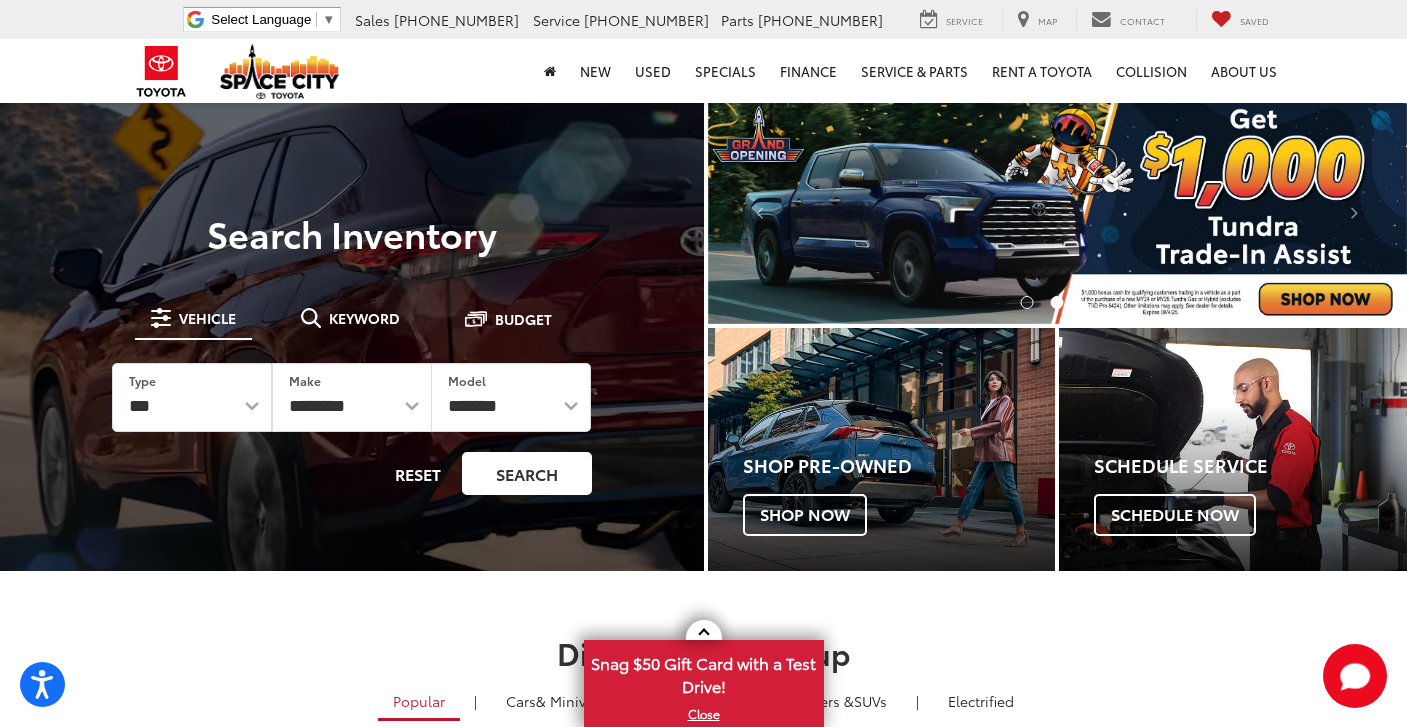 click on "Search" at bounding box center [527, 473] 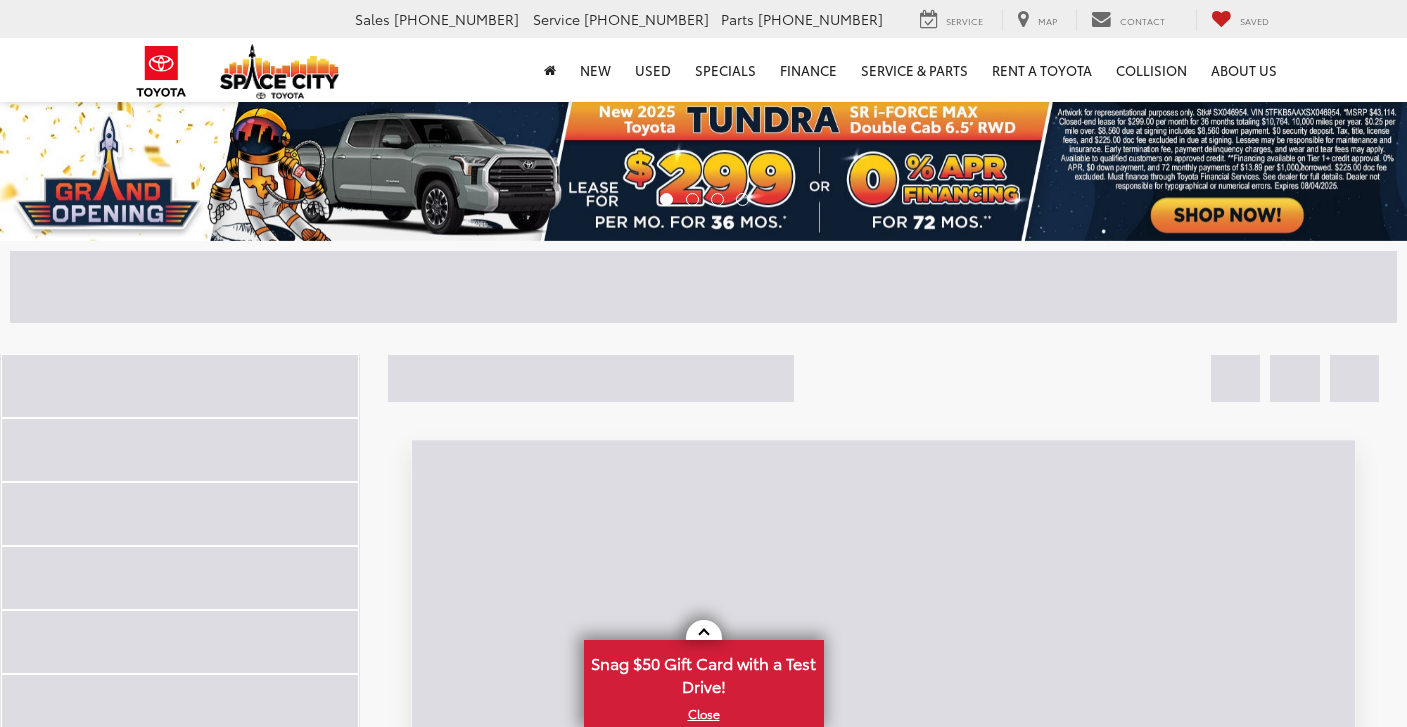 scroll, scrollTop: 0, scrollLeft: 0, axis: both 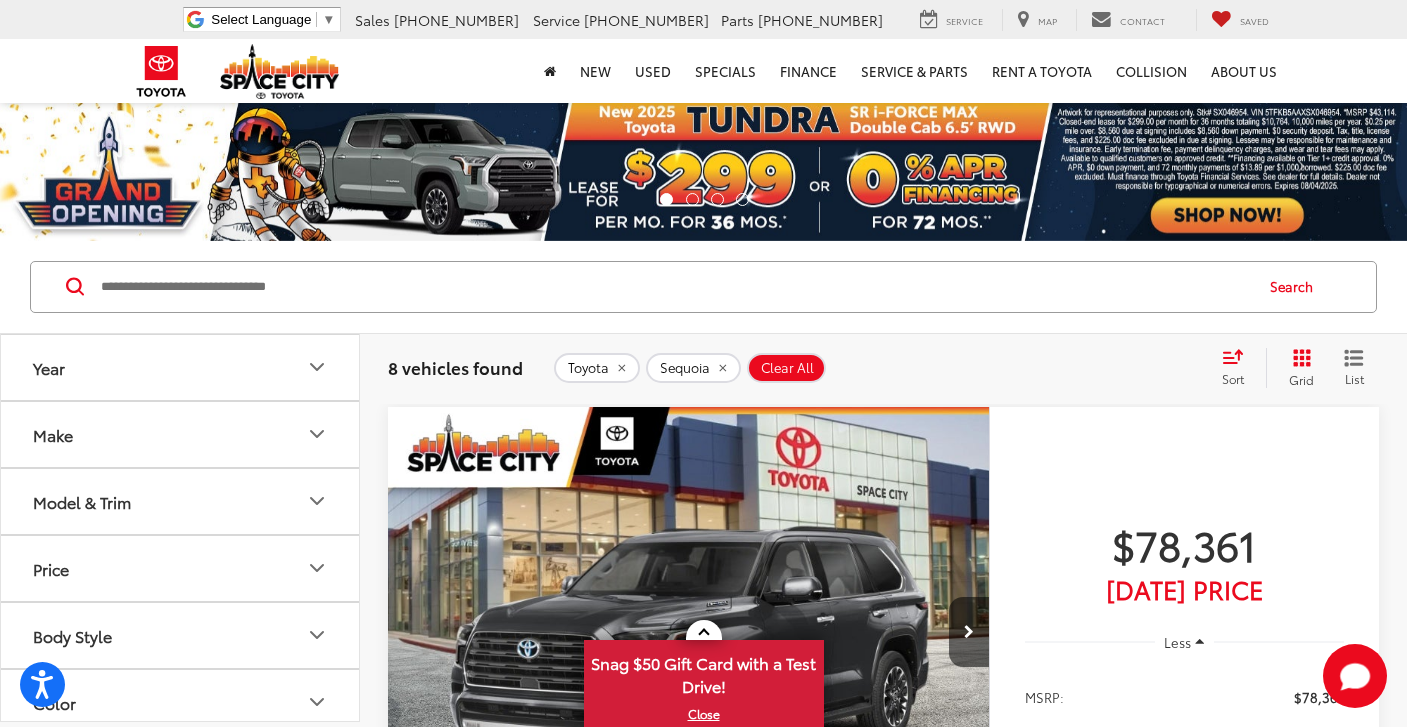 click at bounding box center [689, 633] 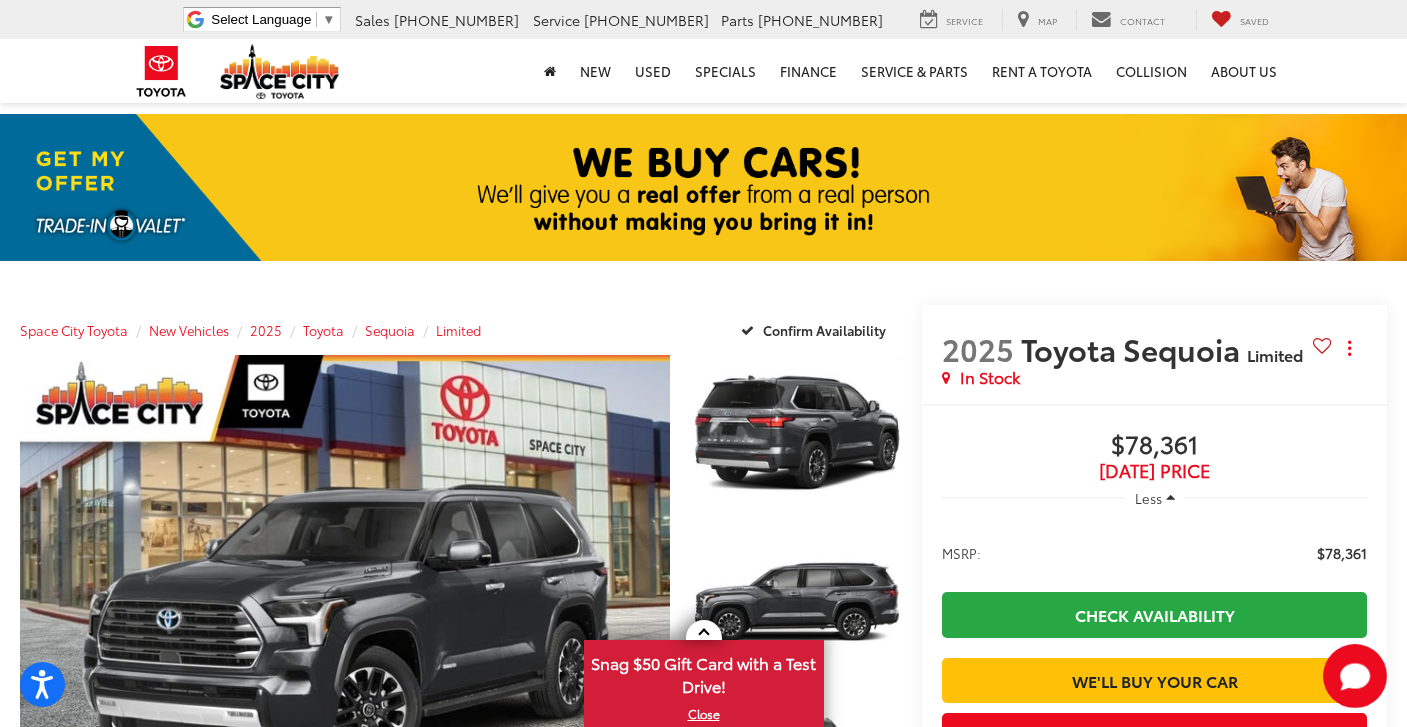 scroll, scrollTop: 208, scrollLeft: 0, axis: vertical 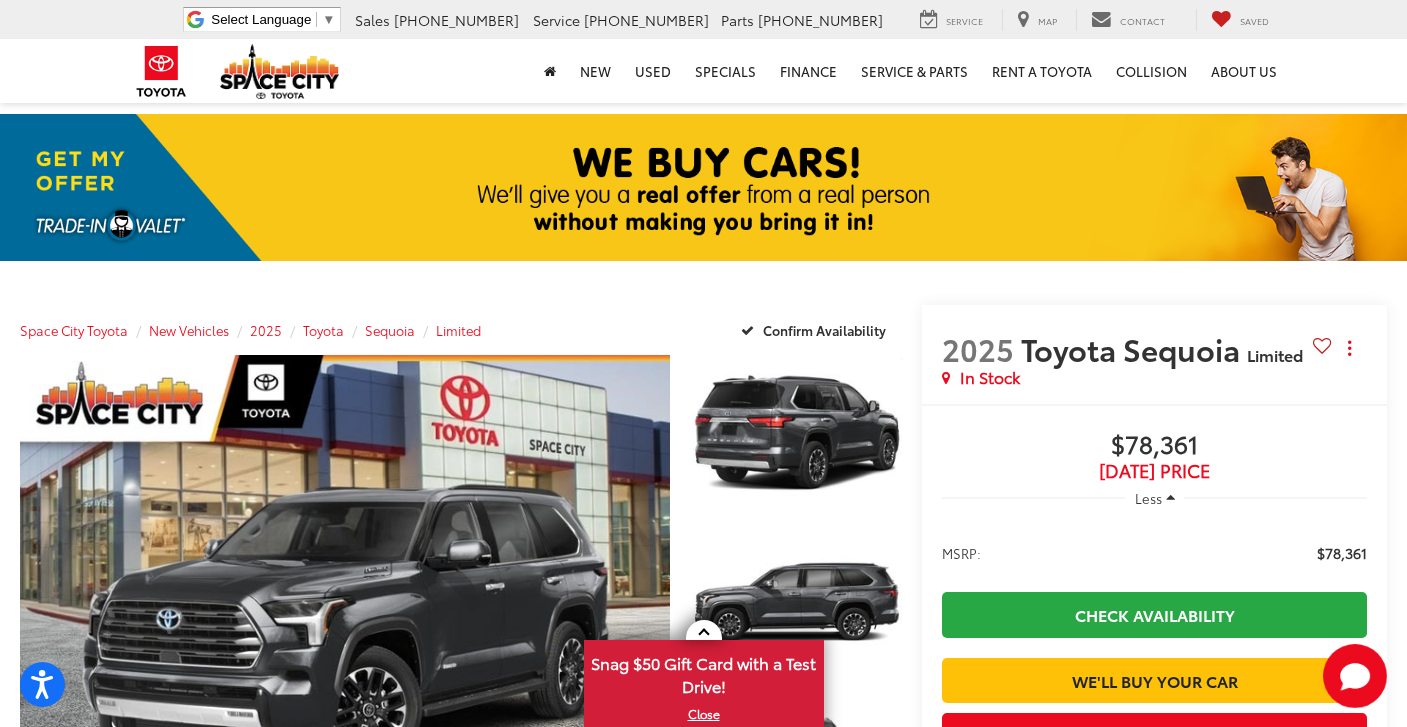 click at bounding box center (280, 71) 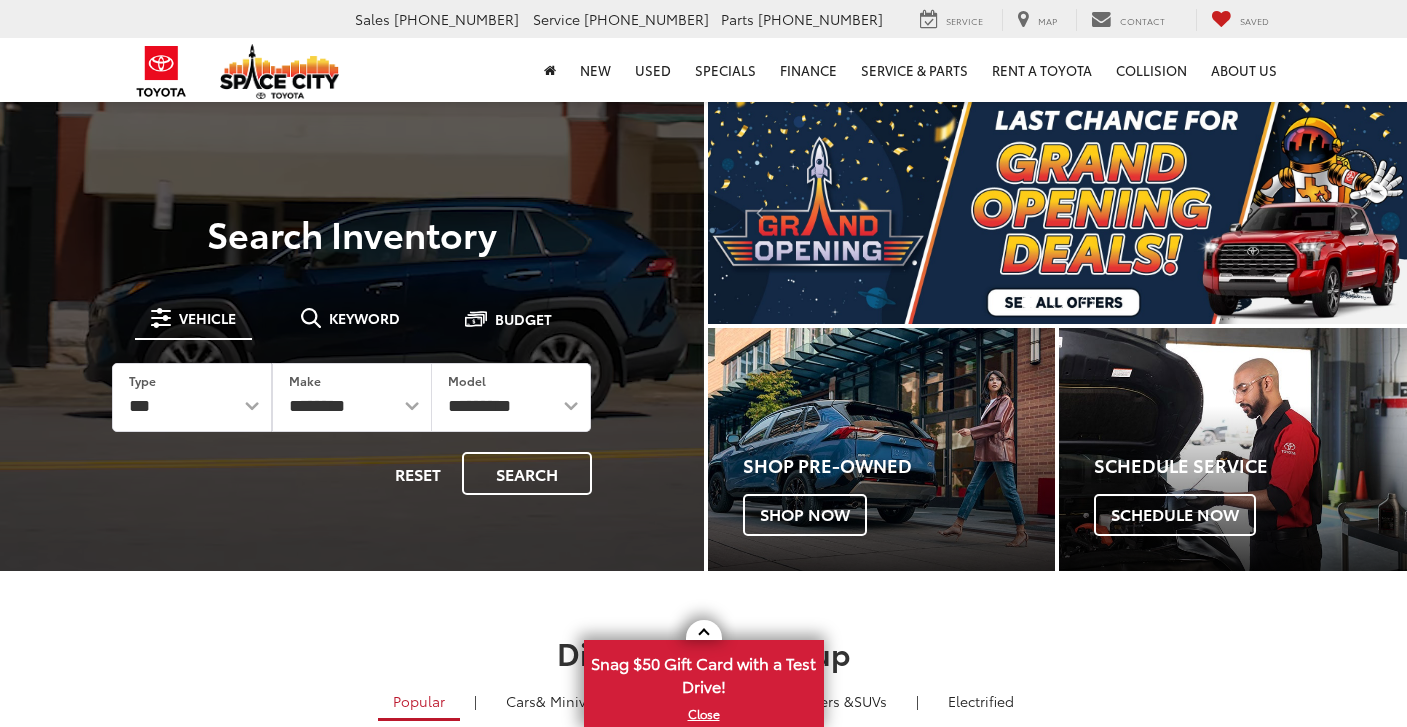 scroll, scrollTop: 0, scrollLeft: 0, axis: both 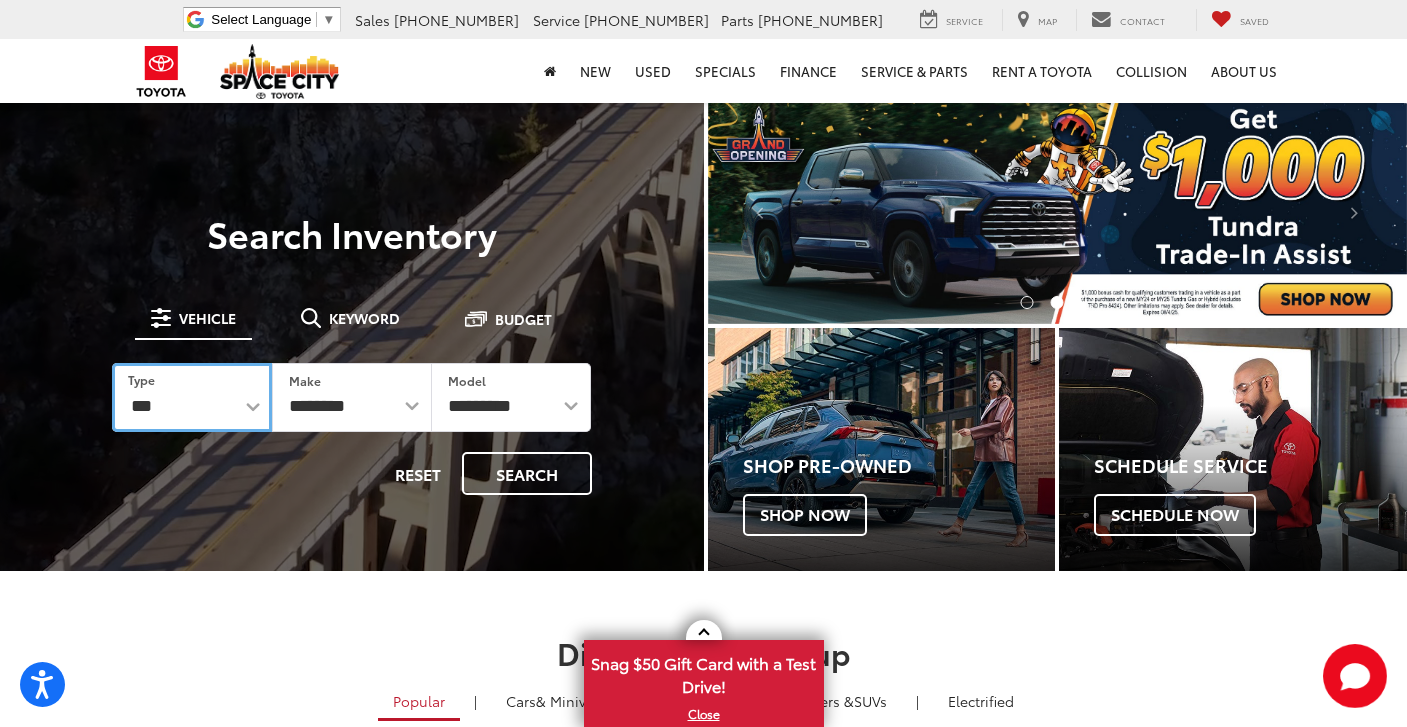 select on "******" 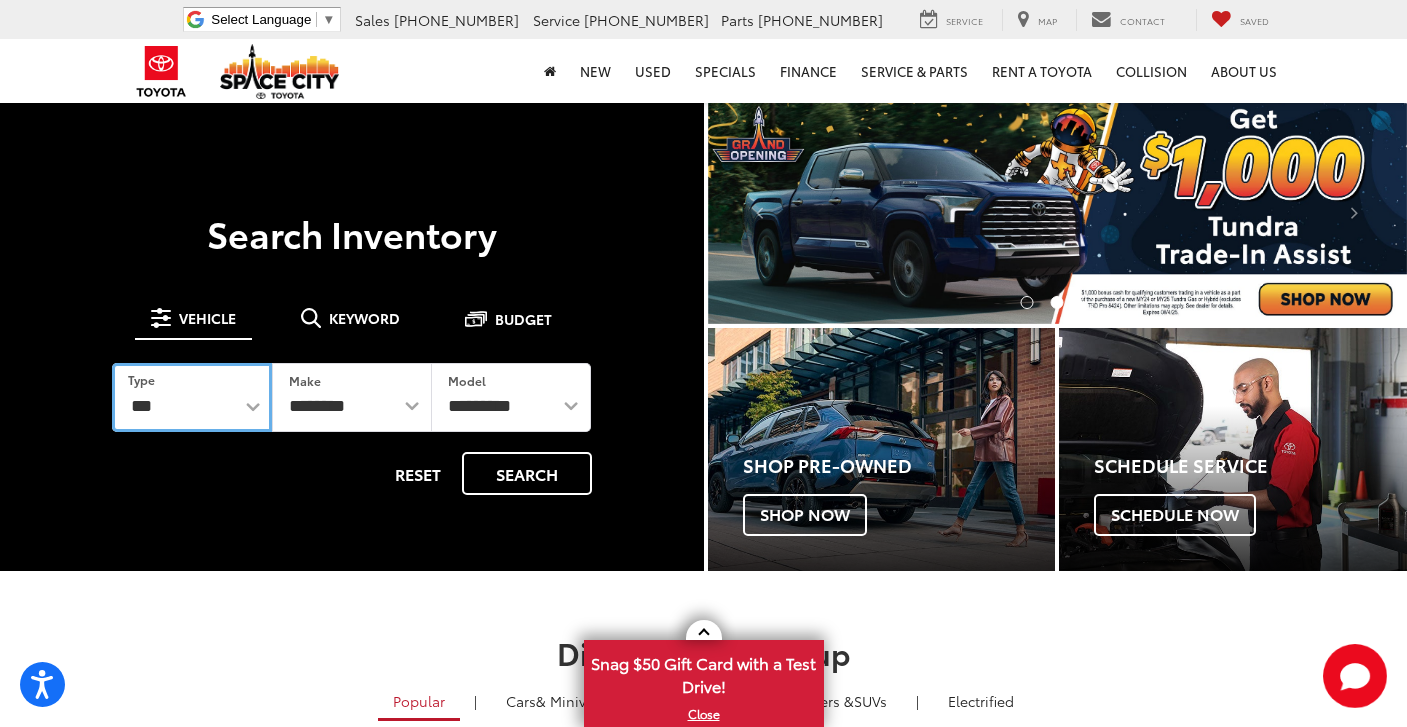 select on "******" 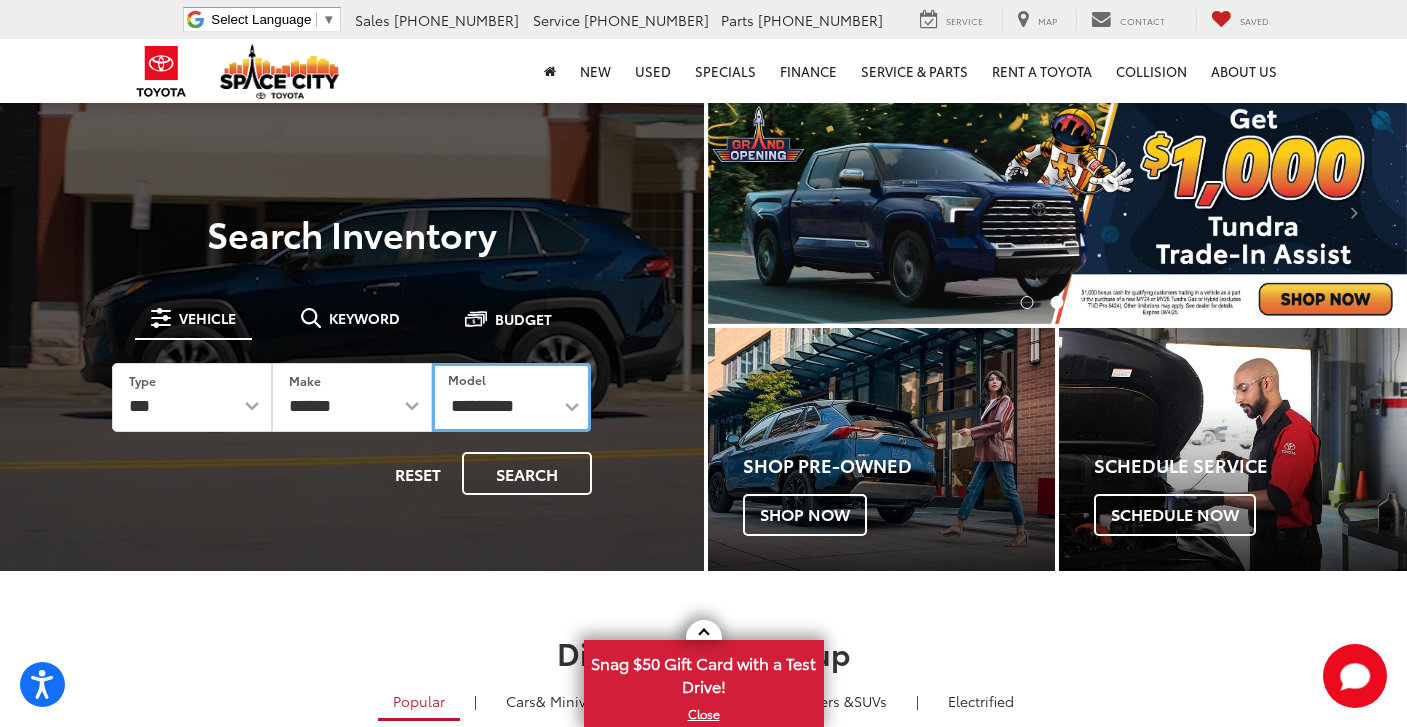 select on "*******" 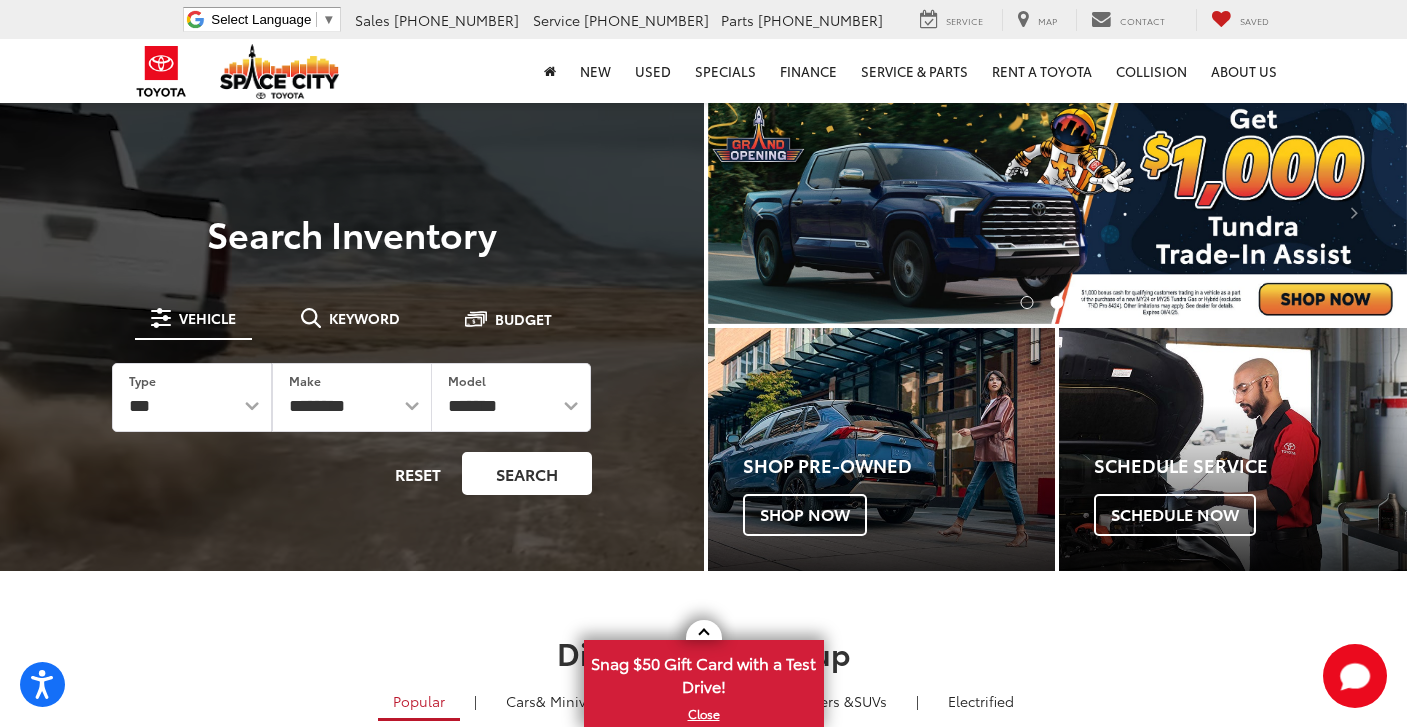 click on "Search" at bounding box center [527, 473] 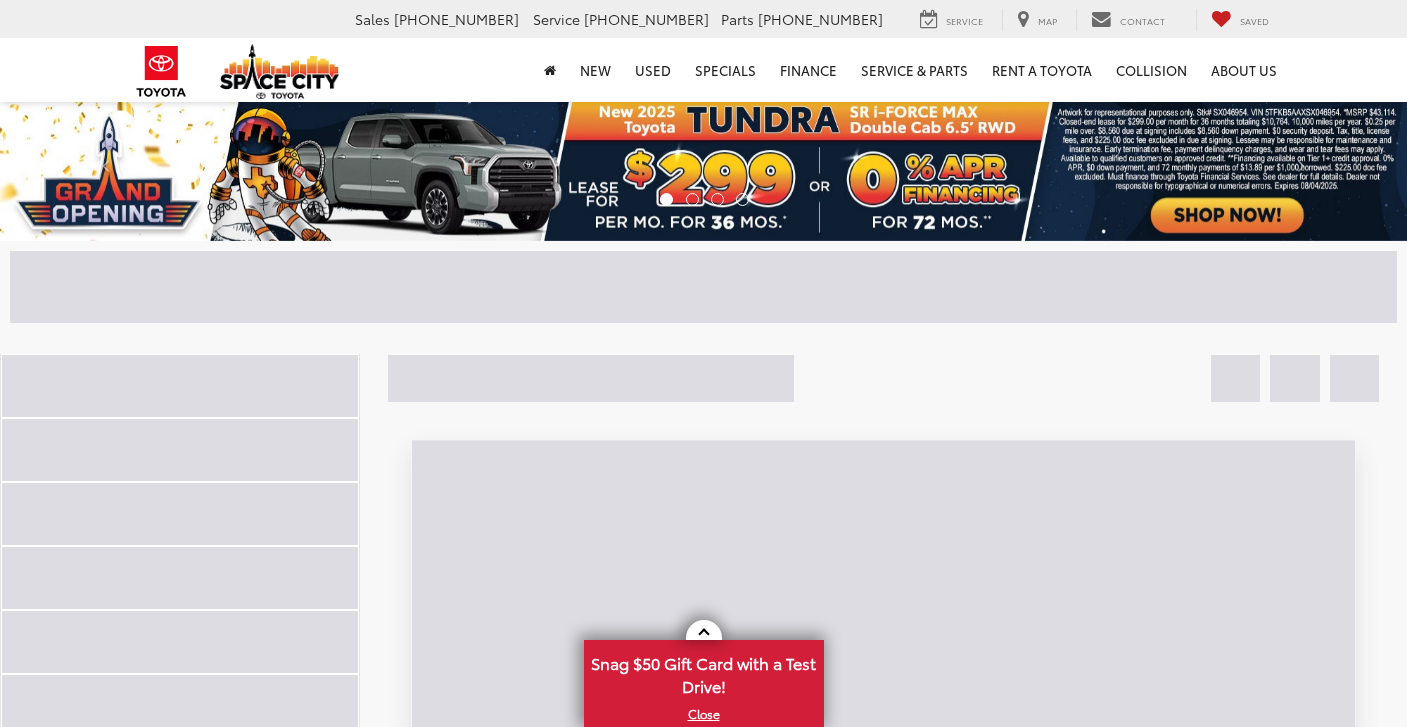 scroll, scrollTop: 0, scrollLeft: 0, axis: both 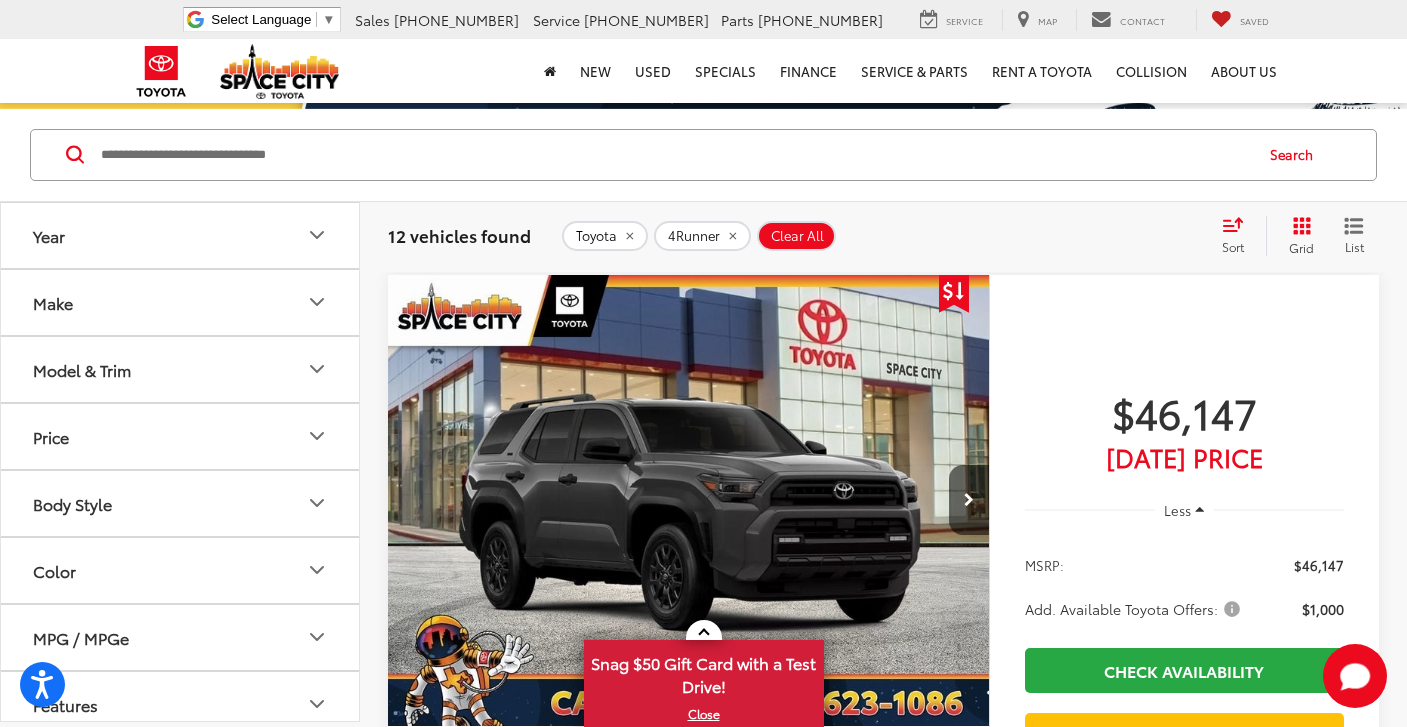 click at bounding box center [689, 501] 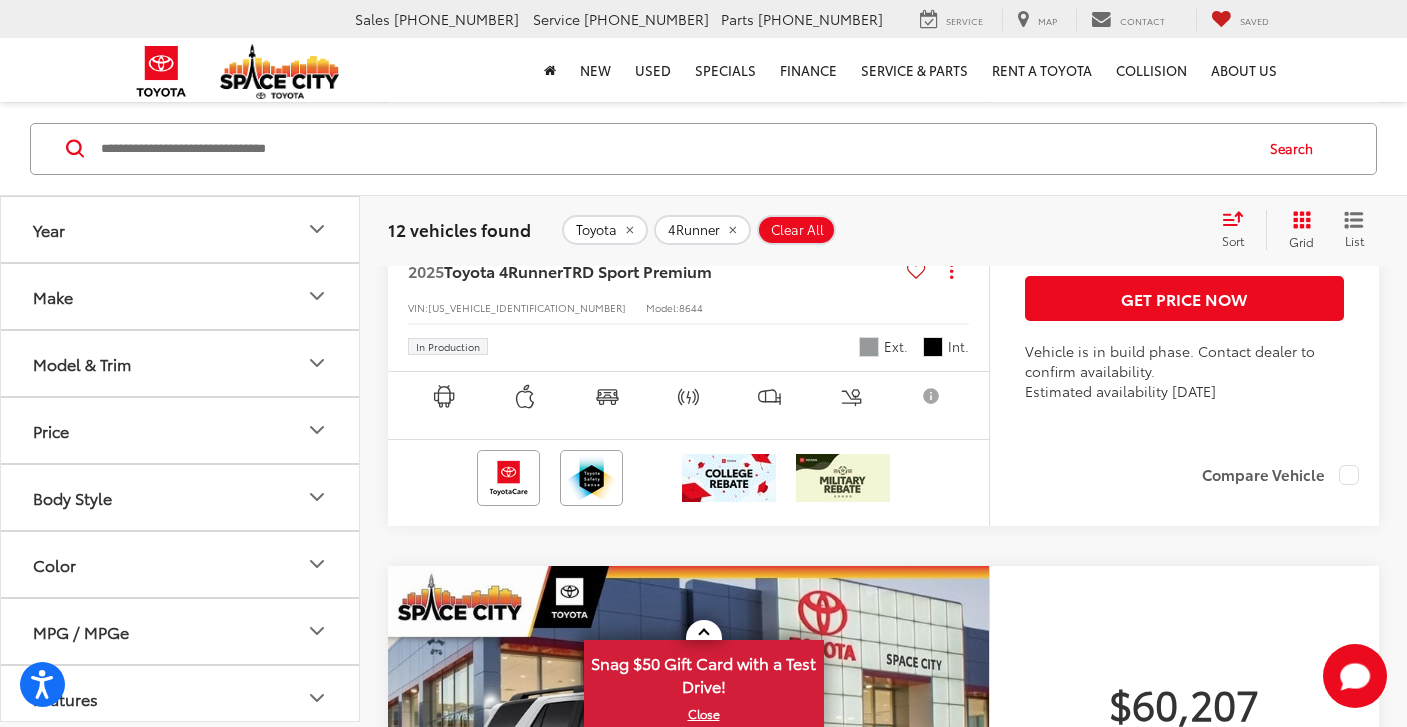 scroll, scrollTop: 7018, scrollLeft: 0, axis: vertical 